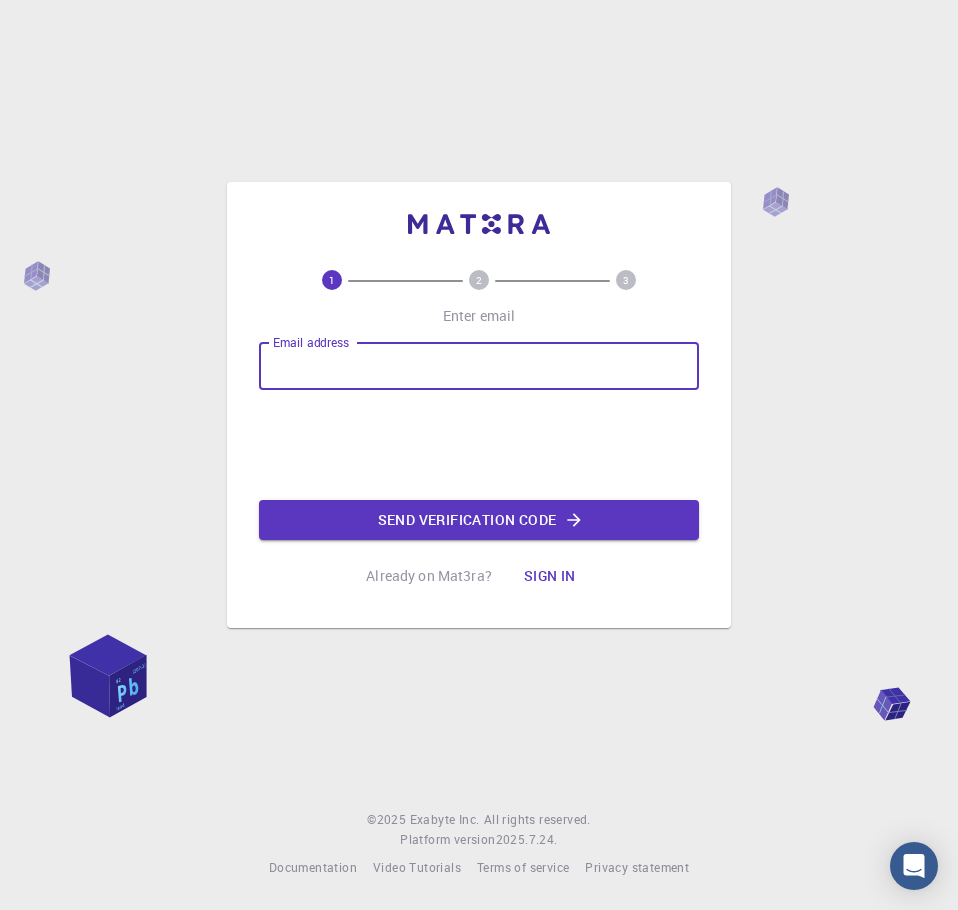 scroll, scrollTop: 0, scrollLeft: 0, axis: both 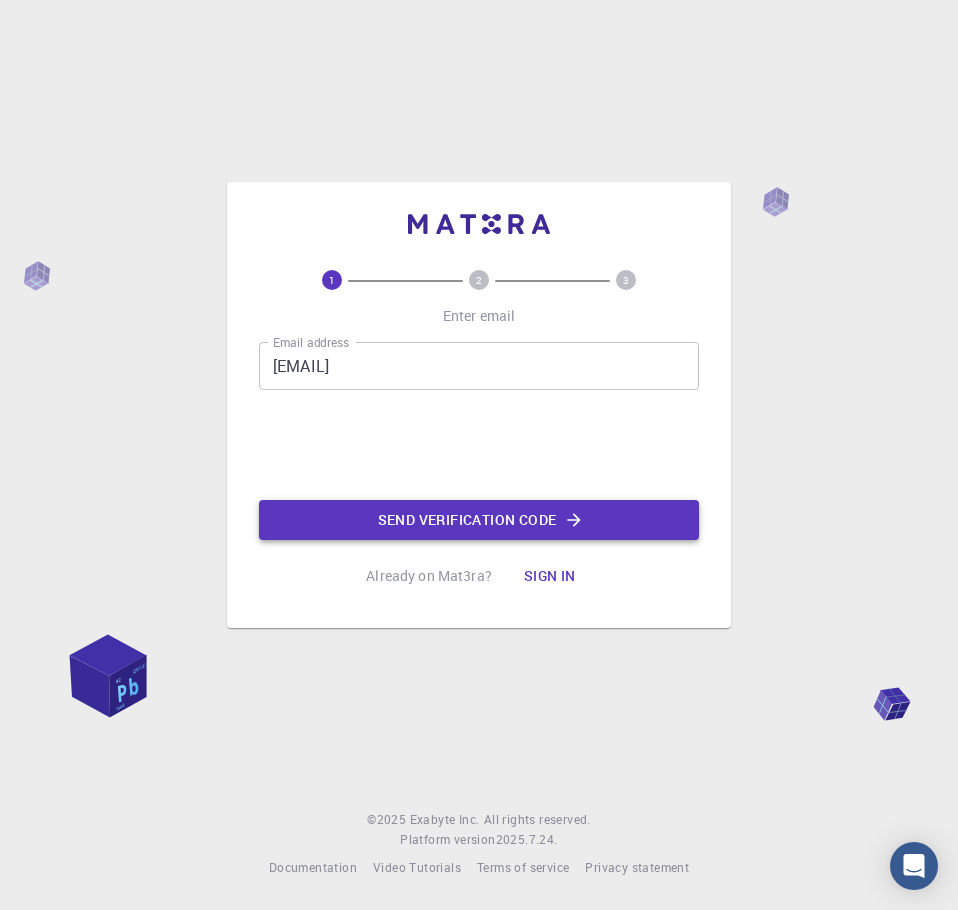 click on "Send verification code" 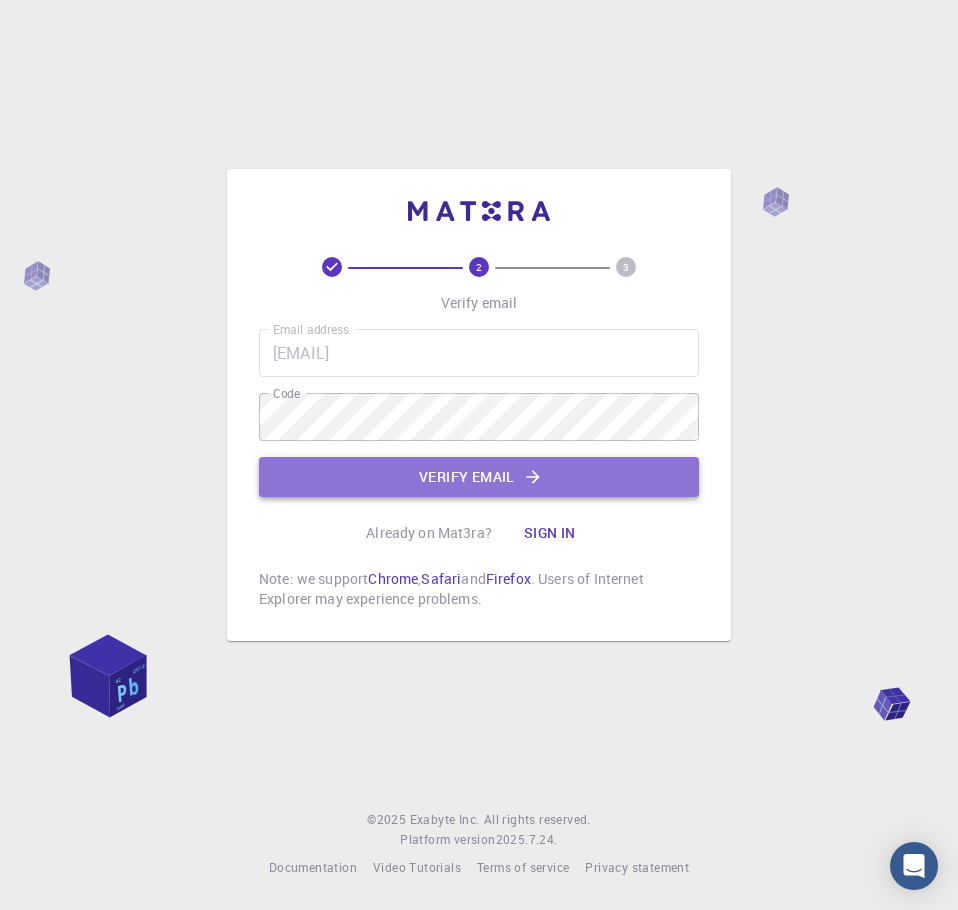 click on "Verify email" 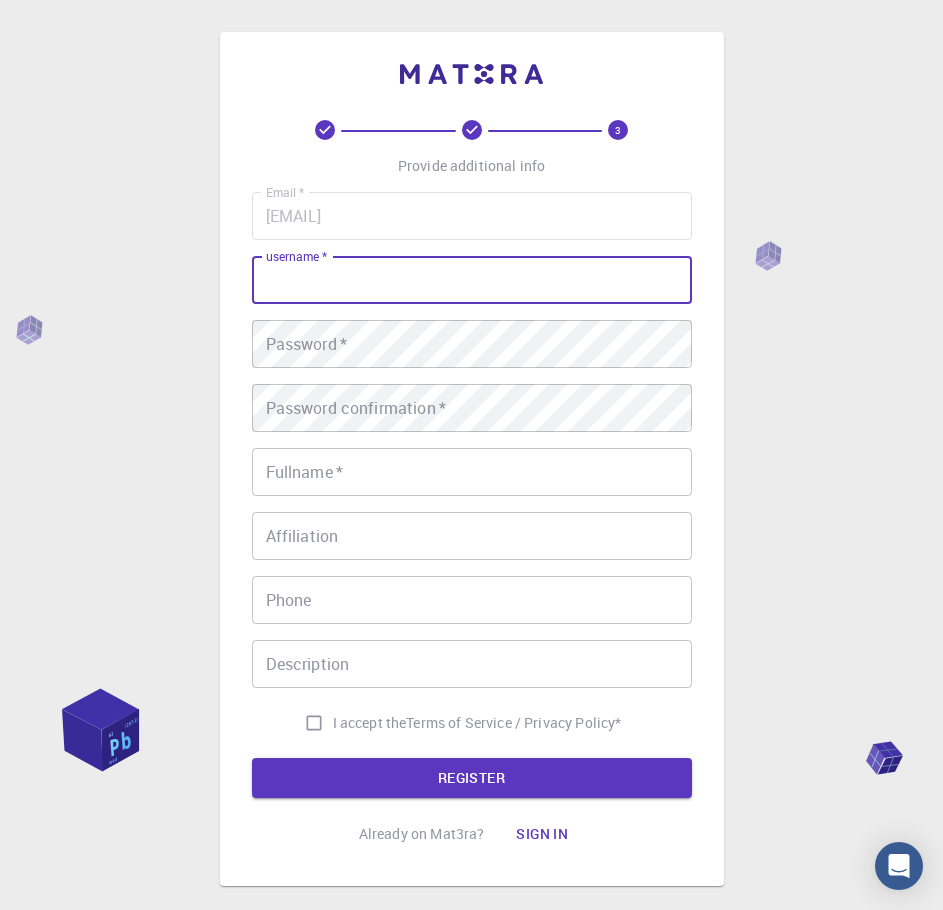 click on "username   *" at bounding box center [472, 280] 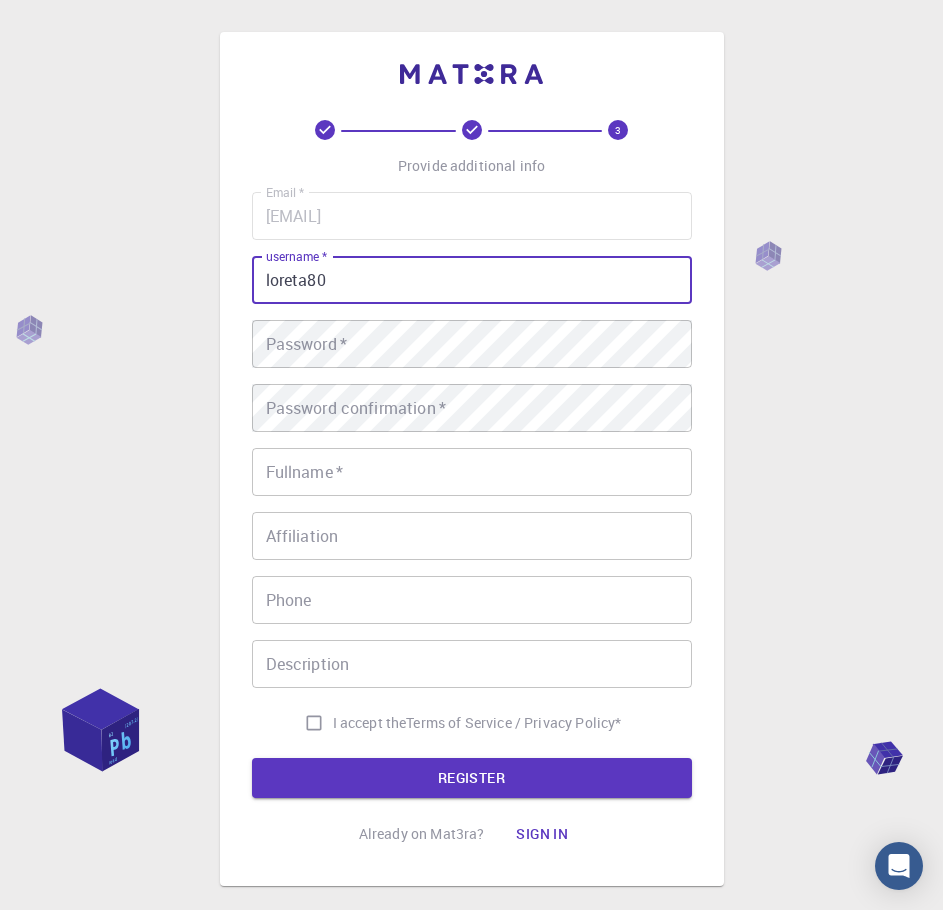 type on "loreta80" 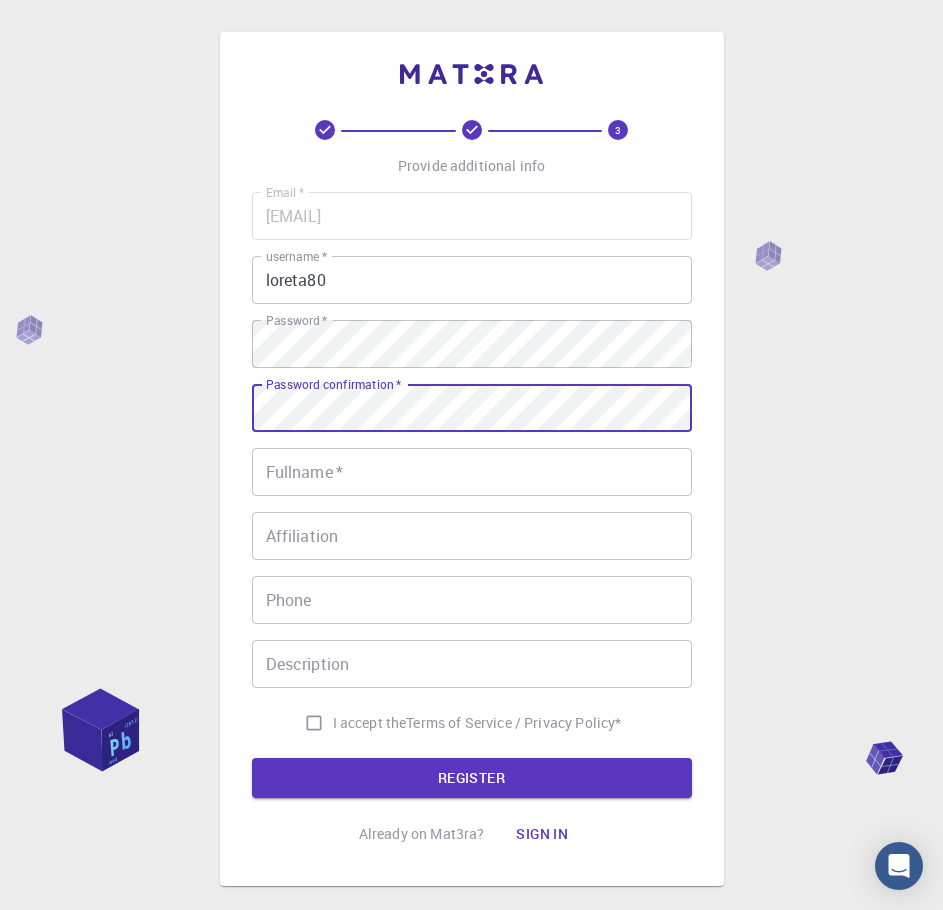 click on "Fullname   *" at bounding box center [472, 472] 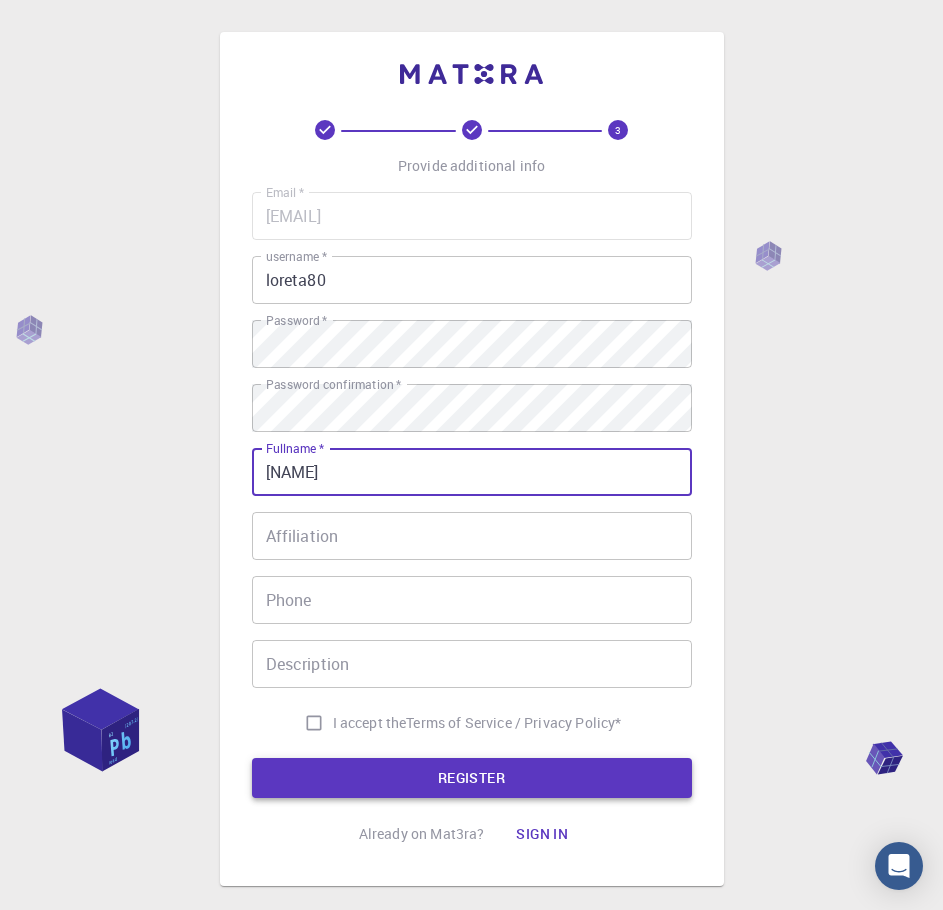 type on "[NAME]" 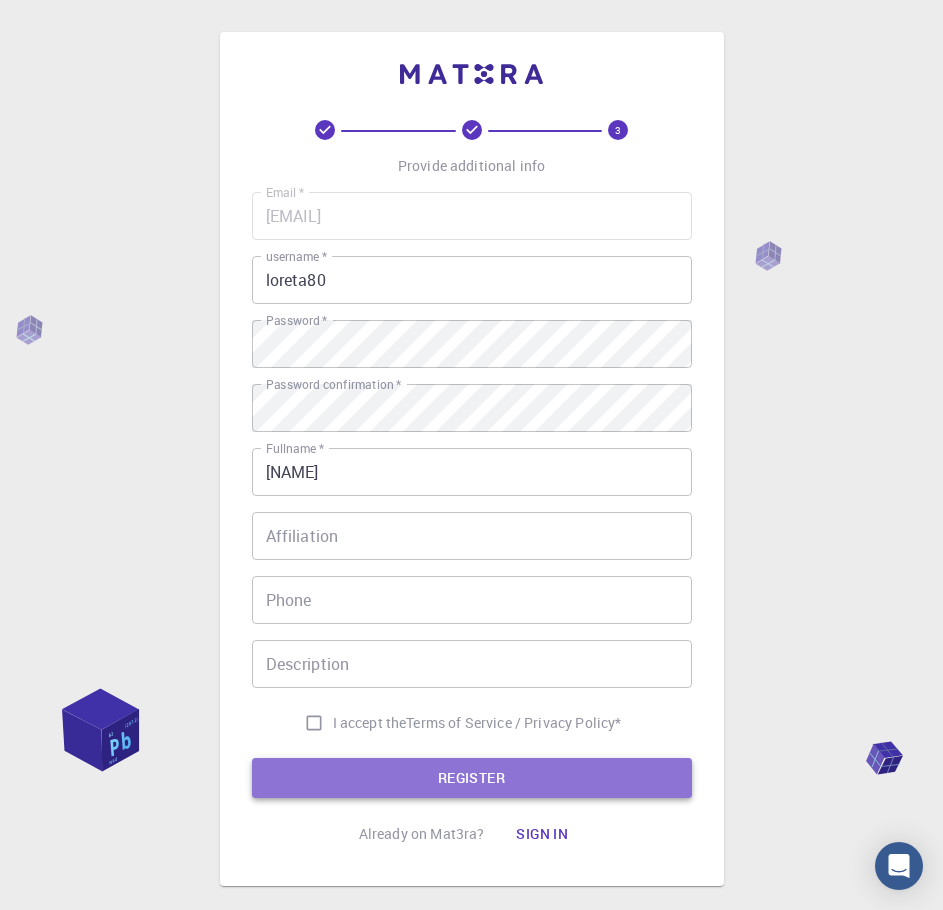 click on "REGISTER" at bounding box center [472, 778] 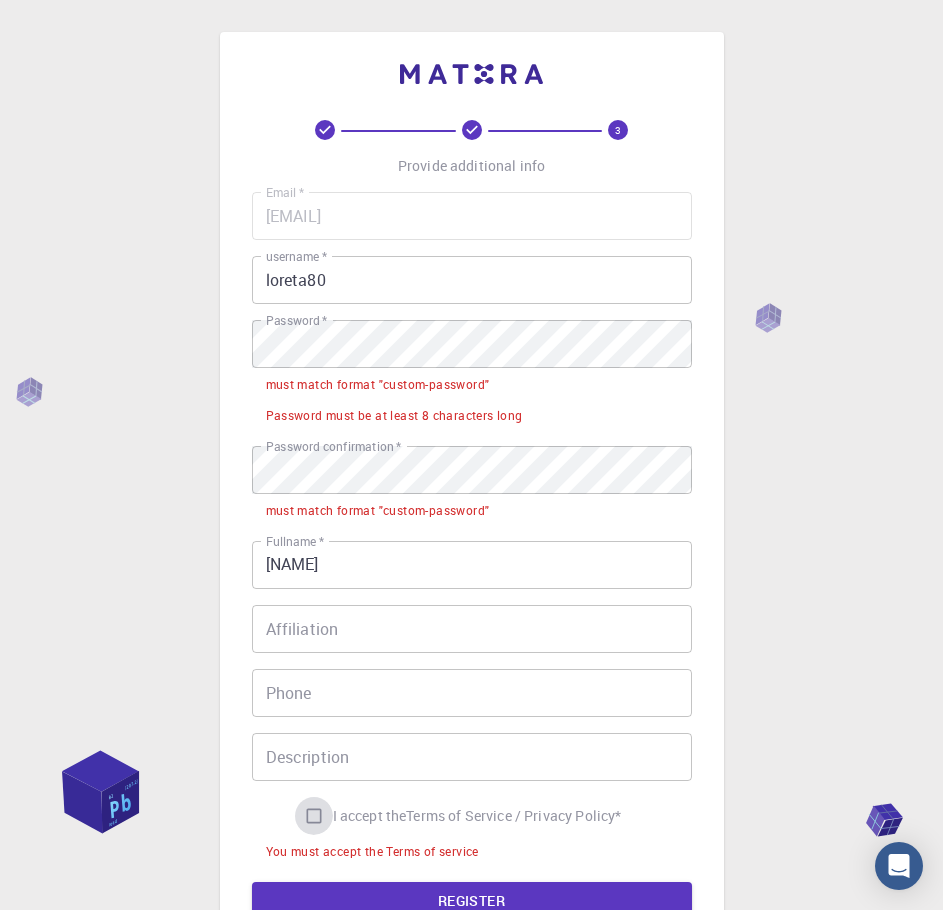 click on "I accept the  Terms of Service / Privacy Policy  *" at bounding box center (314, 816) 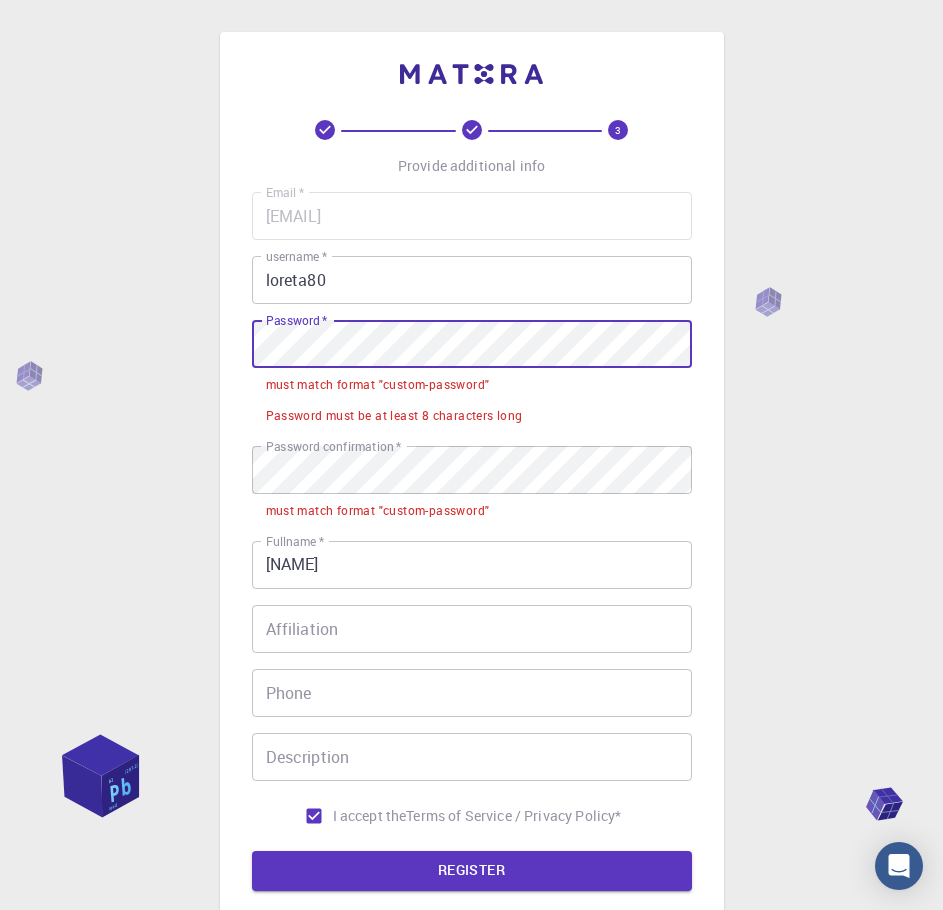 click on "3 Provide additional info Email   * [EMAIL] Email   * username   * [USERNAME] username   * Password   * Password   * Password confirmation   * Password confirmation   * must match format "custom-password" Fullname   * [NAME] Fullname   * Affiliation Affiliation Phone Phone Description Description I accept the  Terms of Service / Privacy Policy  * REGISTER Already on Mat3ra? Sign in ©  2025   Exabyte Inc.   All rights reserved. Platform version  2025.7.24 . Documentation Video Tutorials Terms of service Privacy statement" at bounding box center [471, 555] 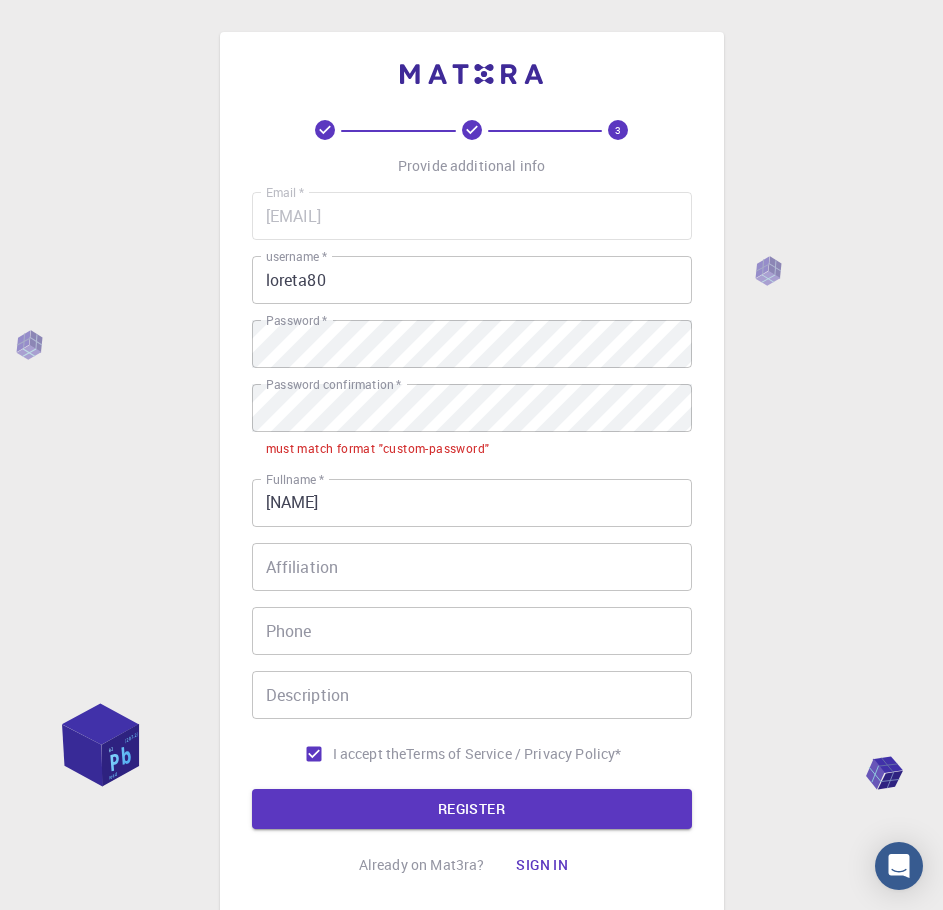 drag, startPoint x: 380, startPoint y: 383, endPoint x: 180, endPoint y: 398, distance: 200.5617 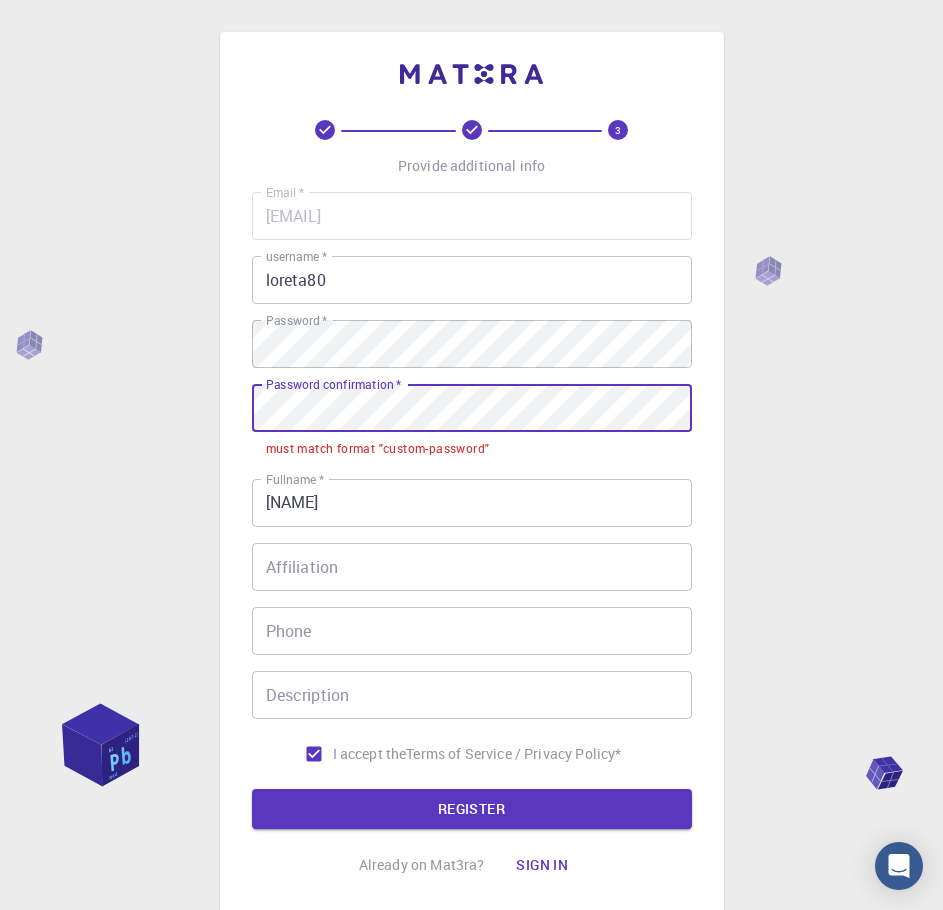 click on "3 Provide additional info Email   * [EMAIL] Email   * username   * [USERNAME] username   * Password   * Password   * Password confirmation   * Password confirmation   * must match format "custom-password" Fullname   * [NAME] Fullname   * Affiliation Affiliation Phone Phone Description Description I accept the  Terms of Service / Privacy Policy  * REGISTER Already on Mat3ra? Sign in ©  2025   Exabyte Inc.   All rights reserved. Platform version  2025.7.24 . Documentation Video Tutorials Terms of service Privacy statement" at bounding box center [471, 524] 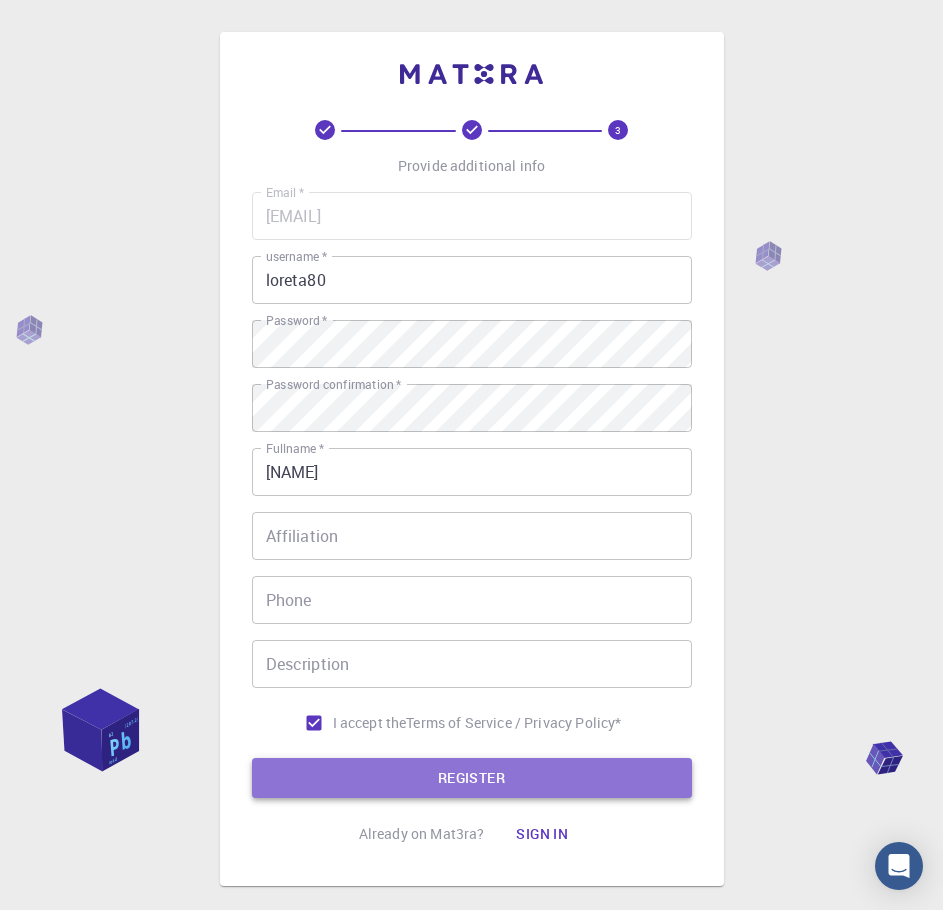 click on "REGISTER" at bounding box center (472, 778) 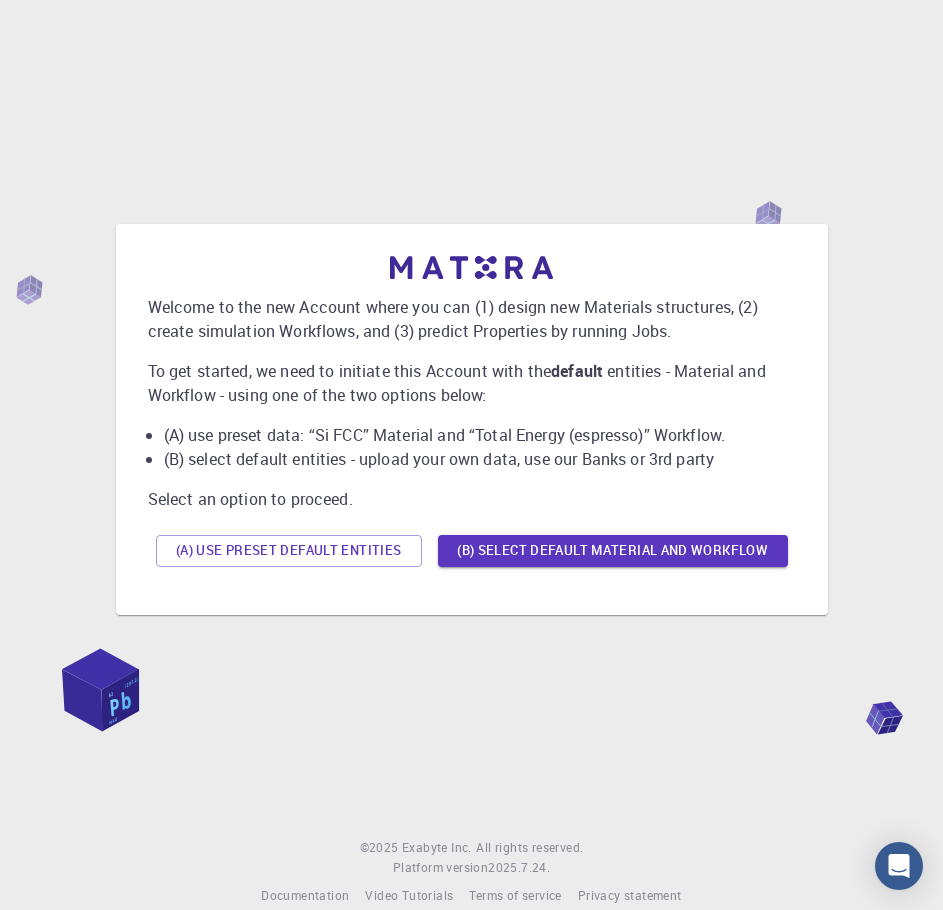 scroll, scrollTop: 0, scrollLeft: 0, axis: both 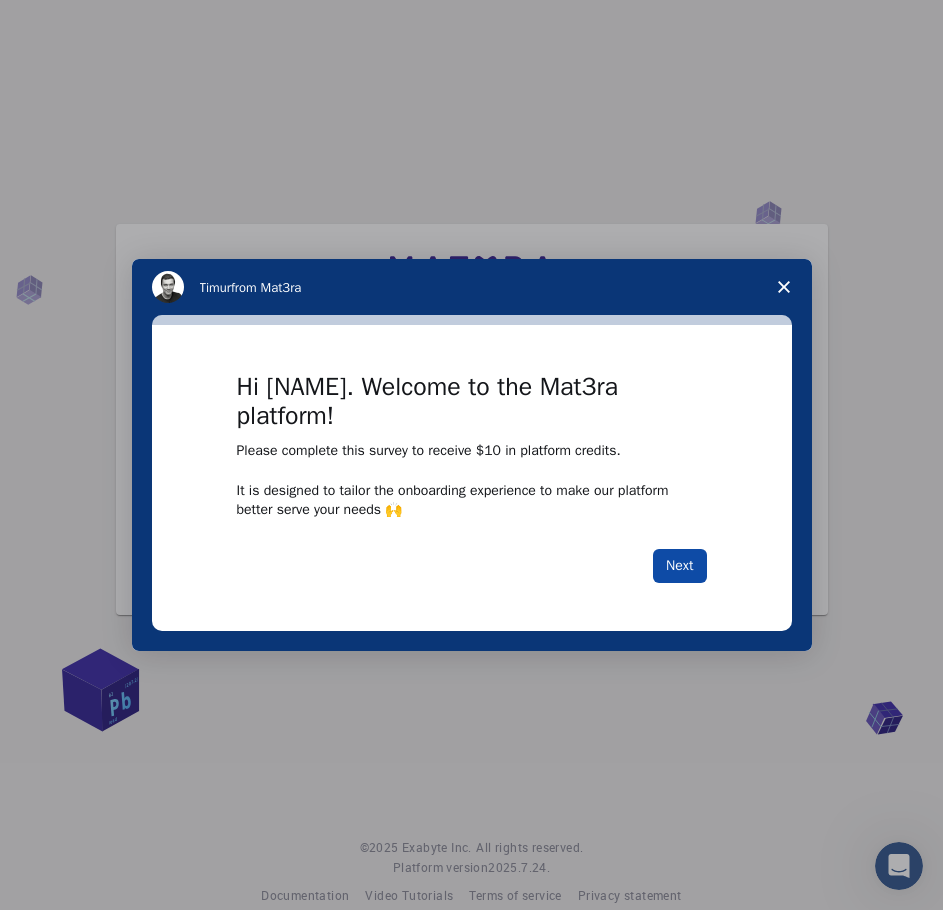 click on "Next" at bounding box center [679, 566] 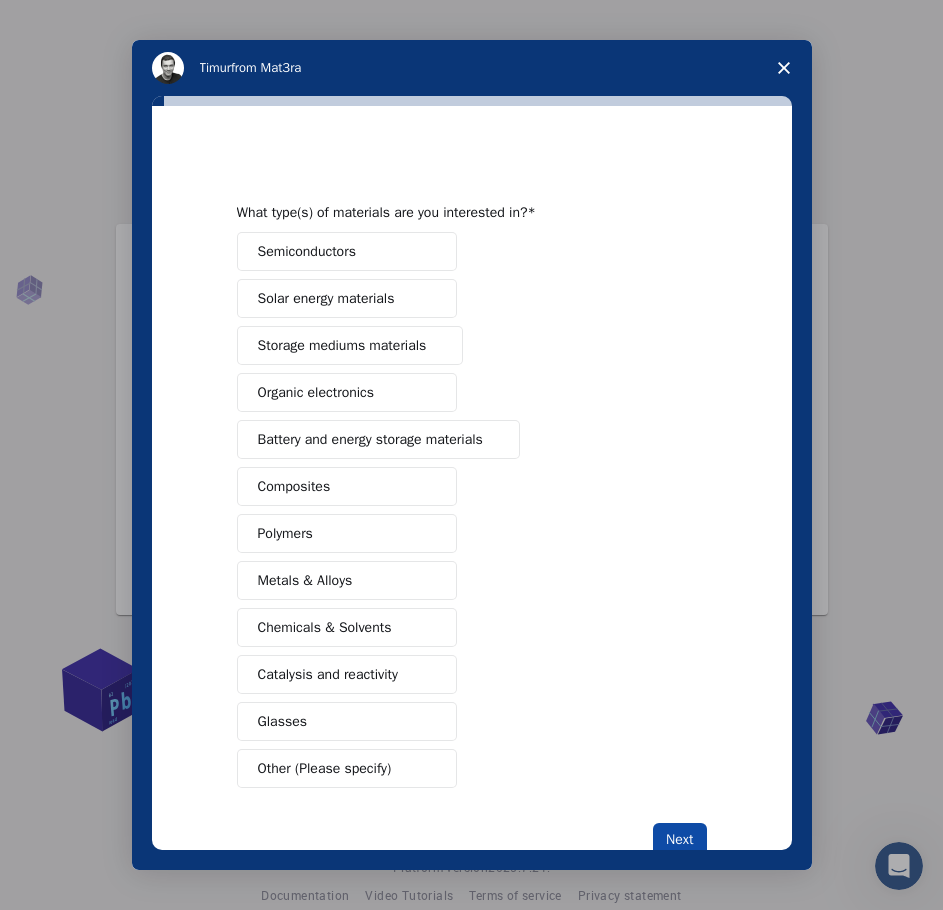 click on "Next" at bounding box center (679, 840) 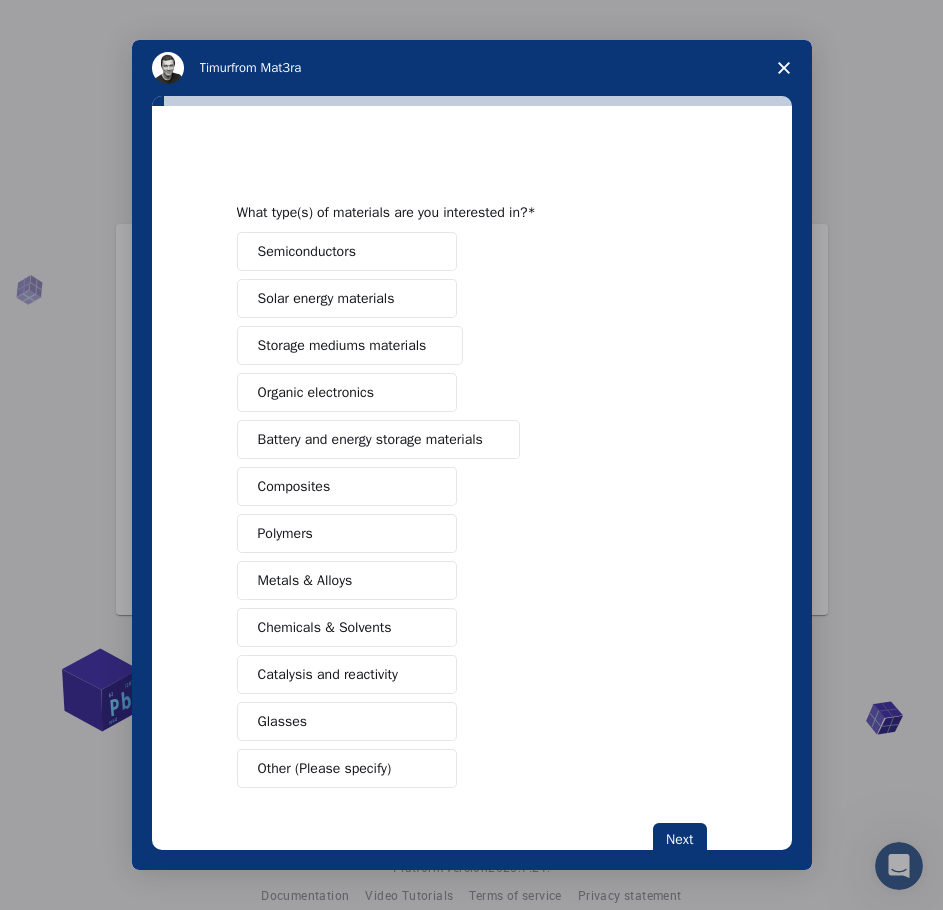 click on "Chemicals & Solvents" at bounding box center [347, 627] 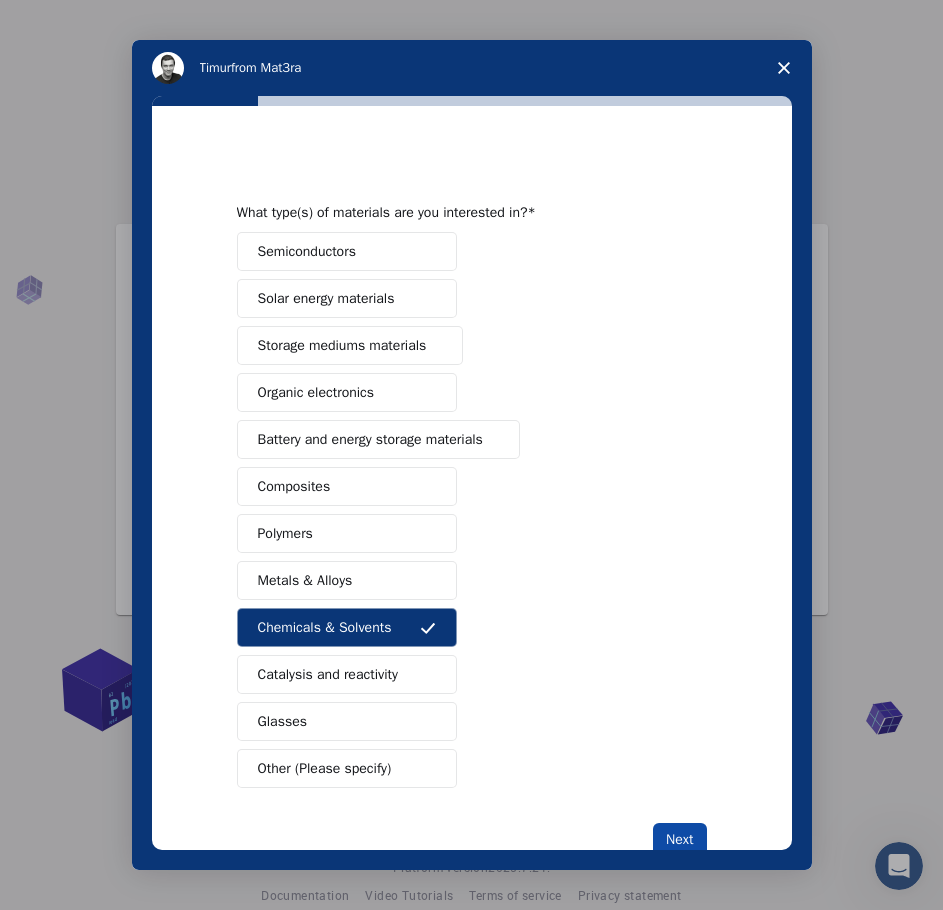 click on "Next" at bounding box center (679, 840) 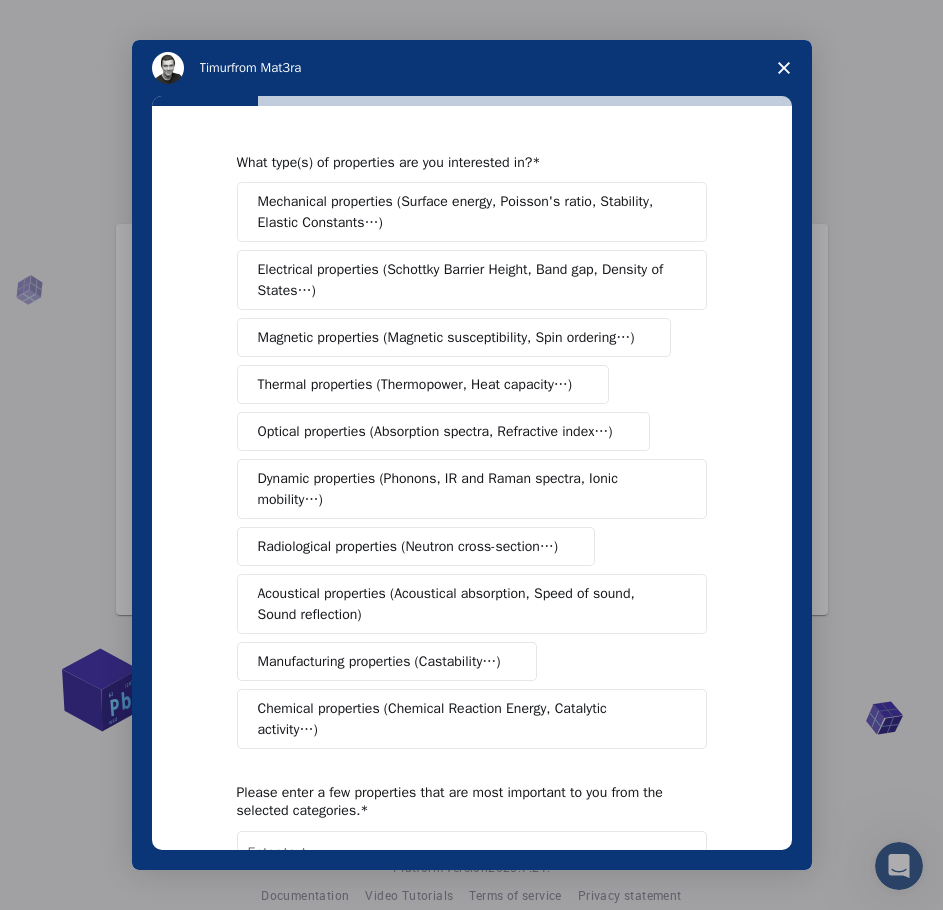 click on "Chemical properties (Chemical Reaction Energy, Catalytic activity…)" at bounding box center [464, 719] 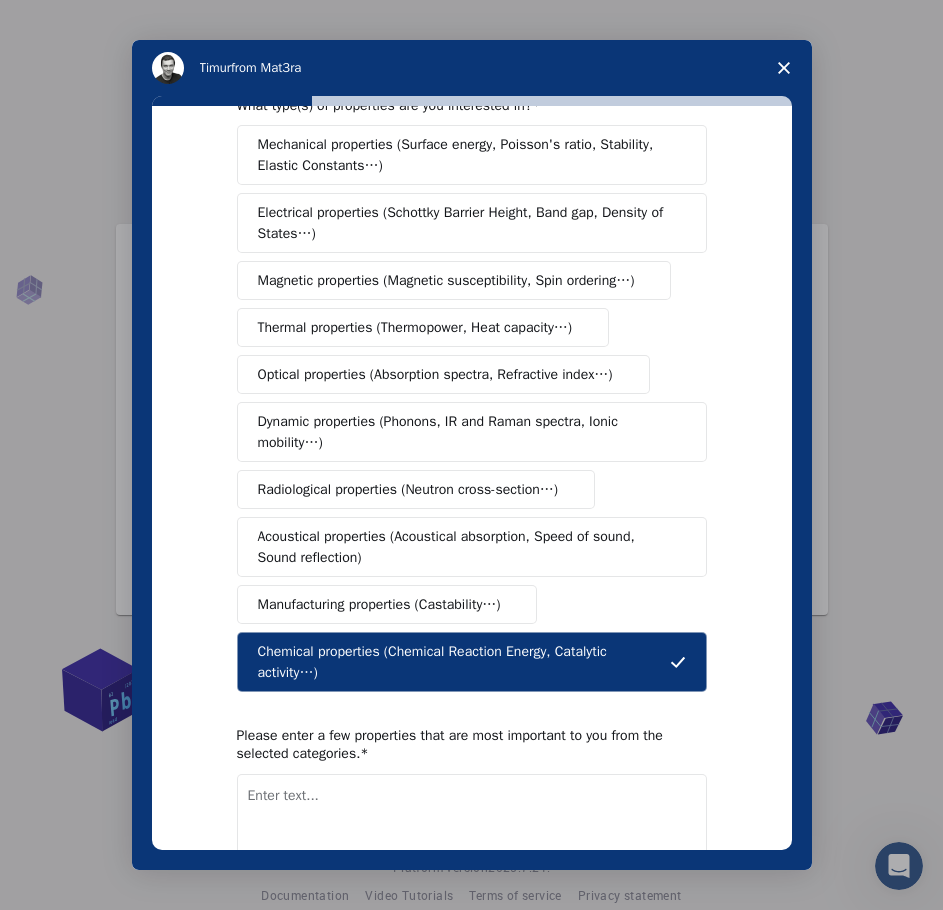scroll, scrollTop: 159, scrollLeft: 0, axis: vertical 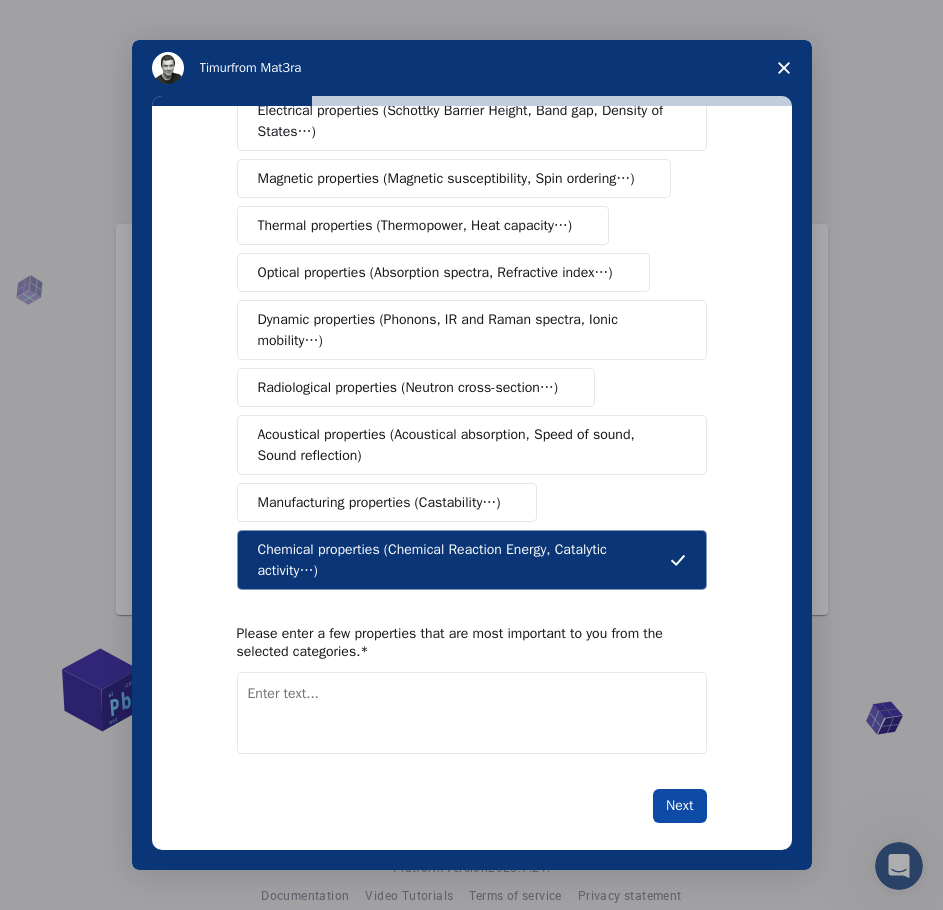 click on "Next" at bounding box center [679, 806] 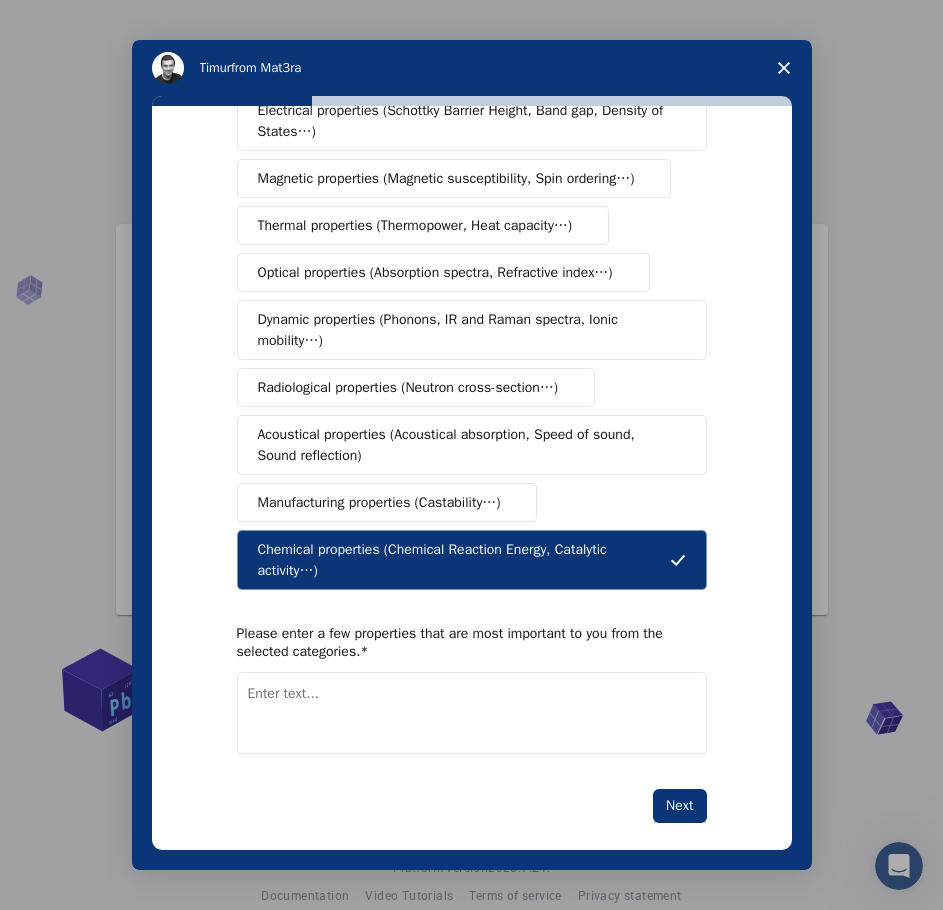 click at bounding box center (472, 713) 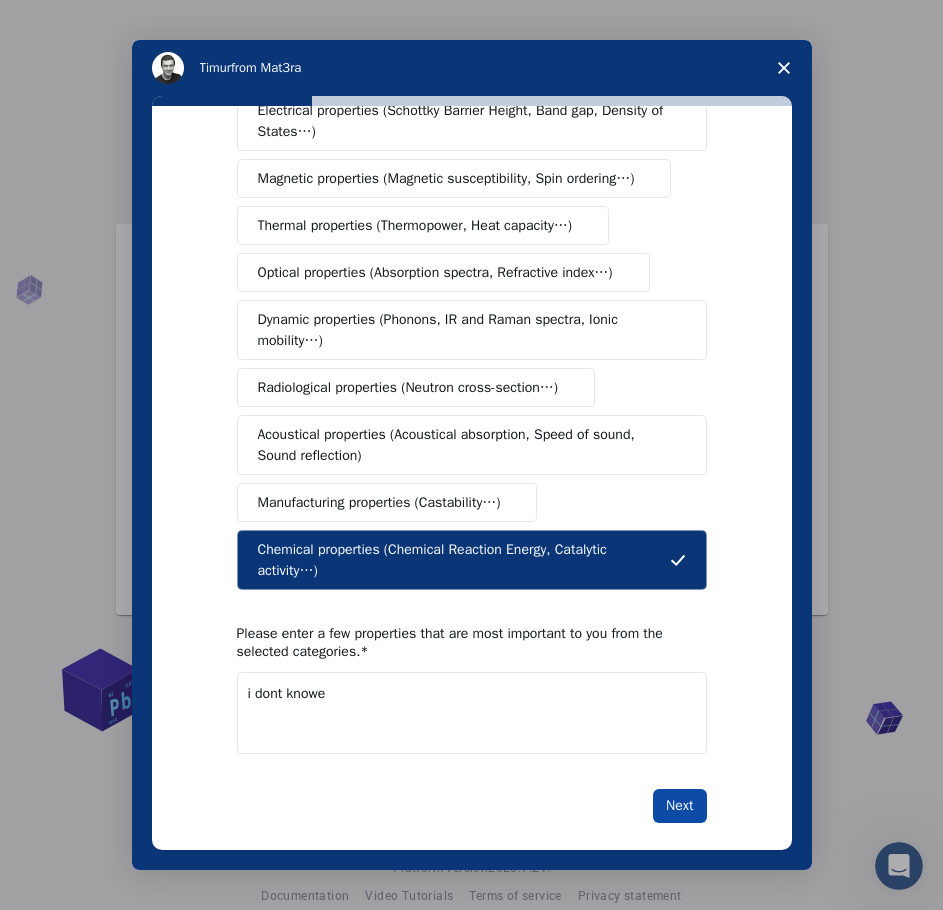 type on "i dont knowe" 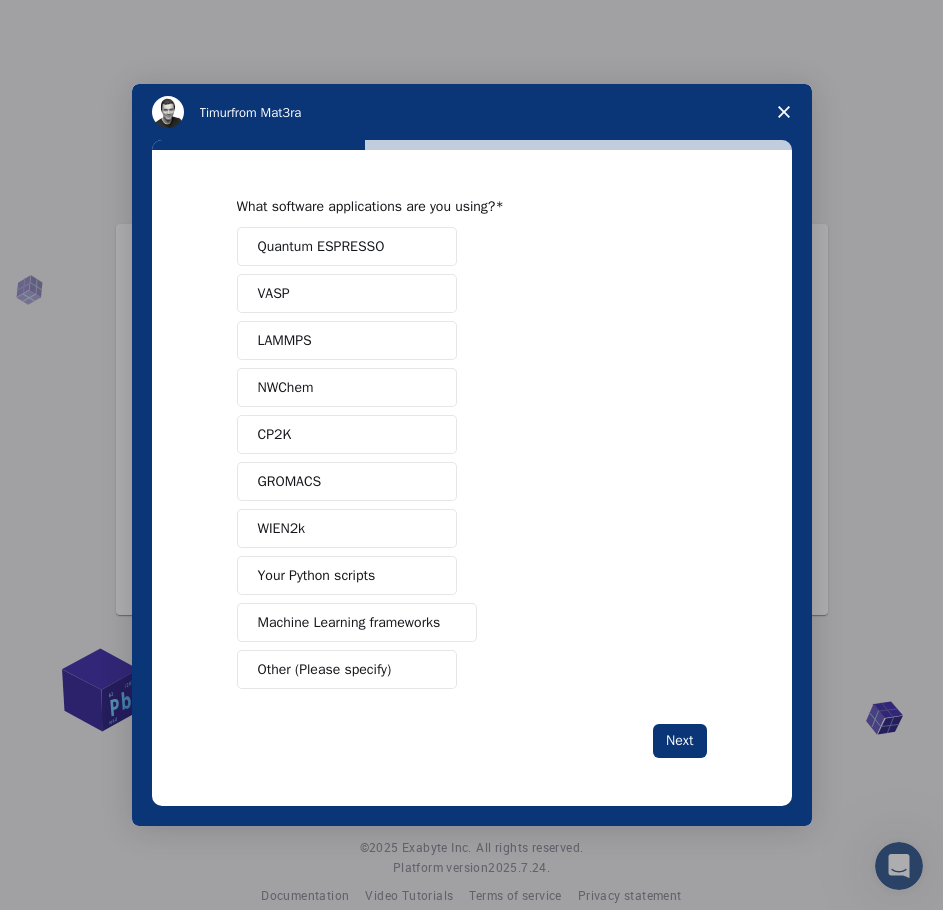 scroll, scrollTop: 0, scrollLeft: 0, axis: both 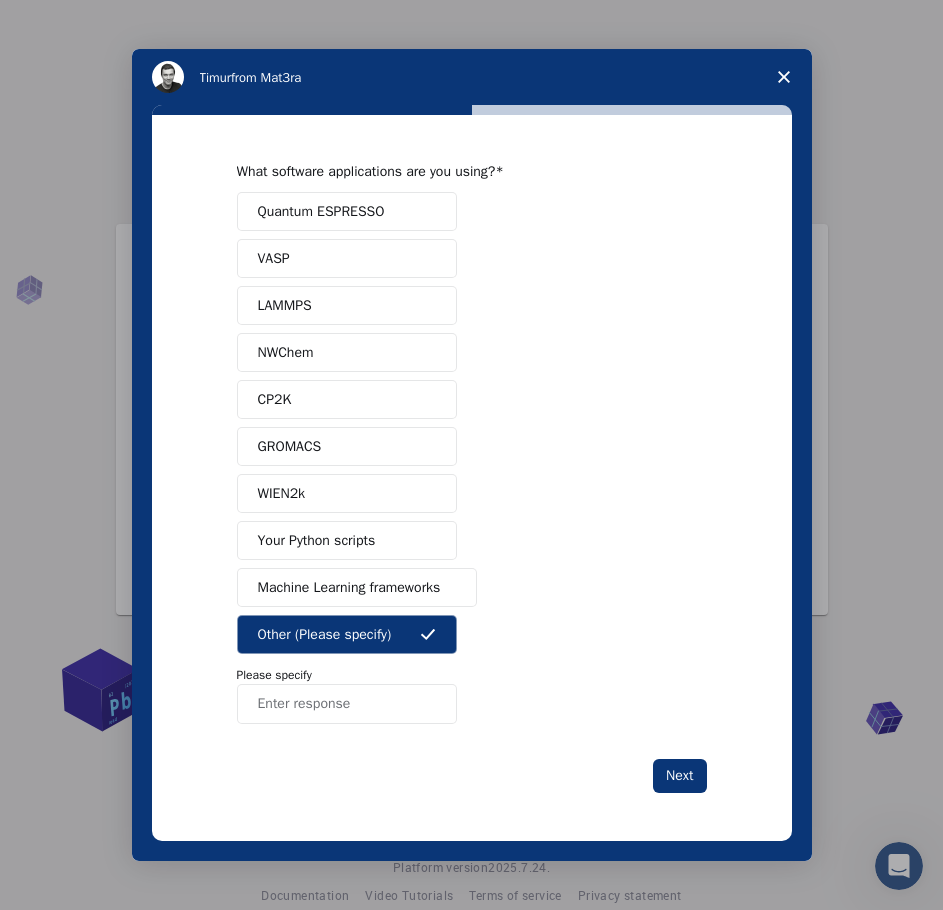click at bounding box center (347, 704) 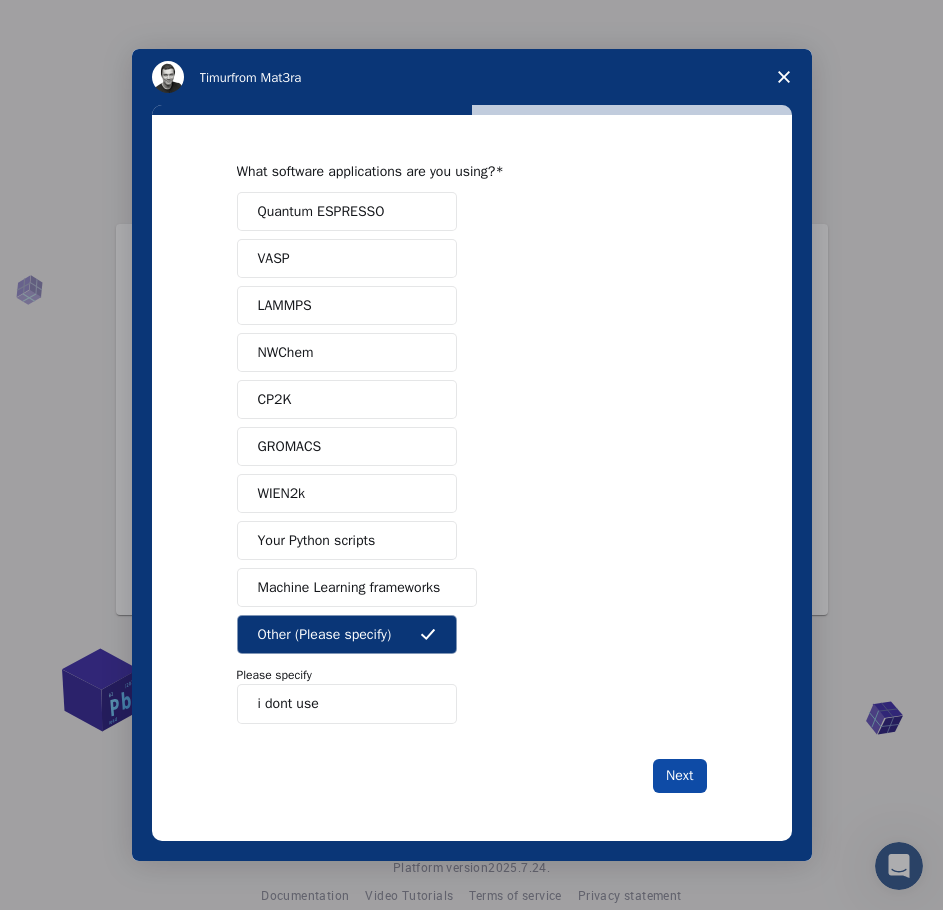 type on "i dont use" 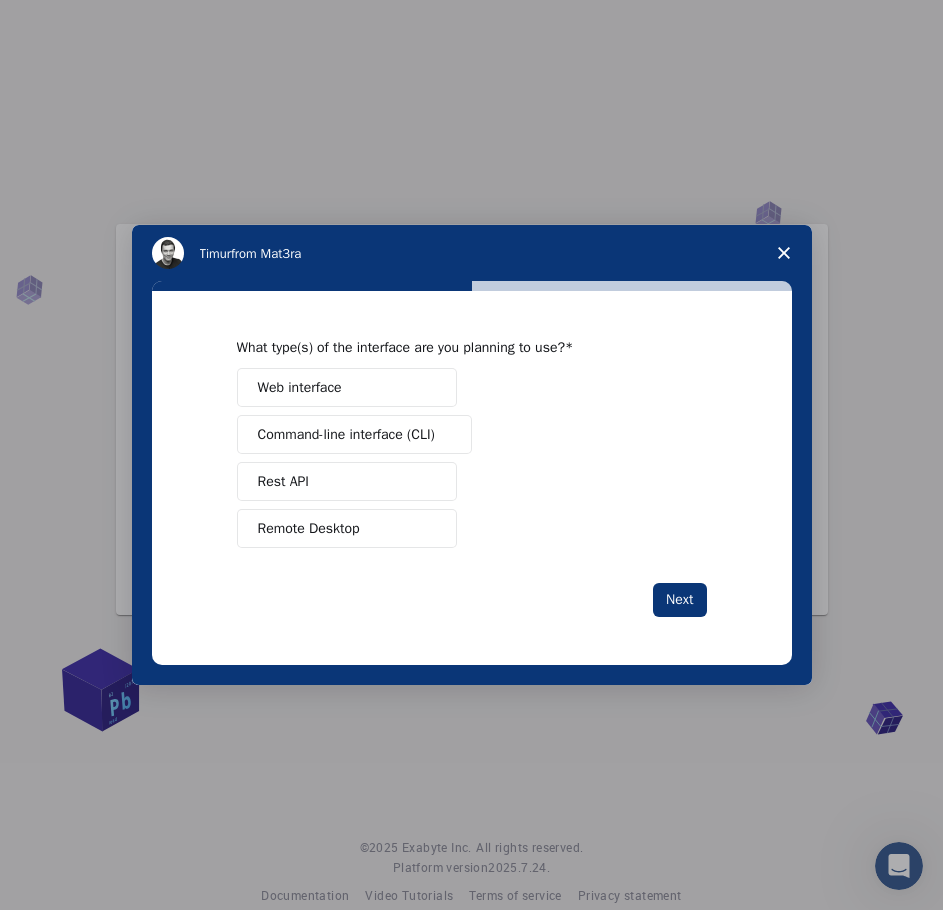 click on "Remote Desktop" at bounding box center (309, 528) 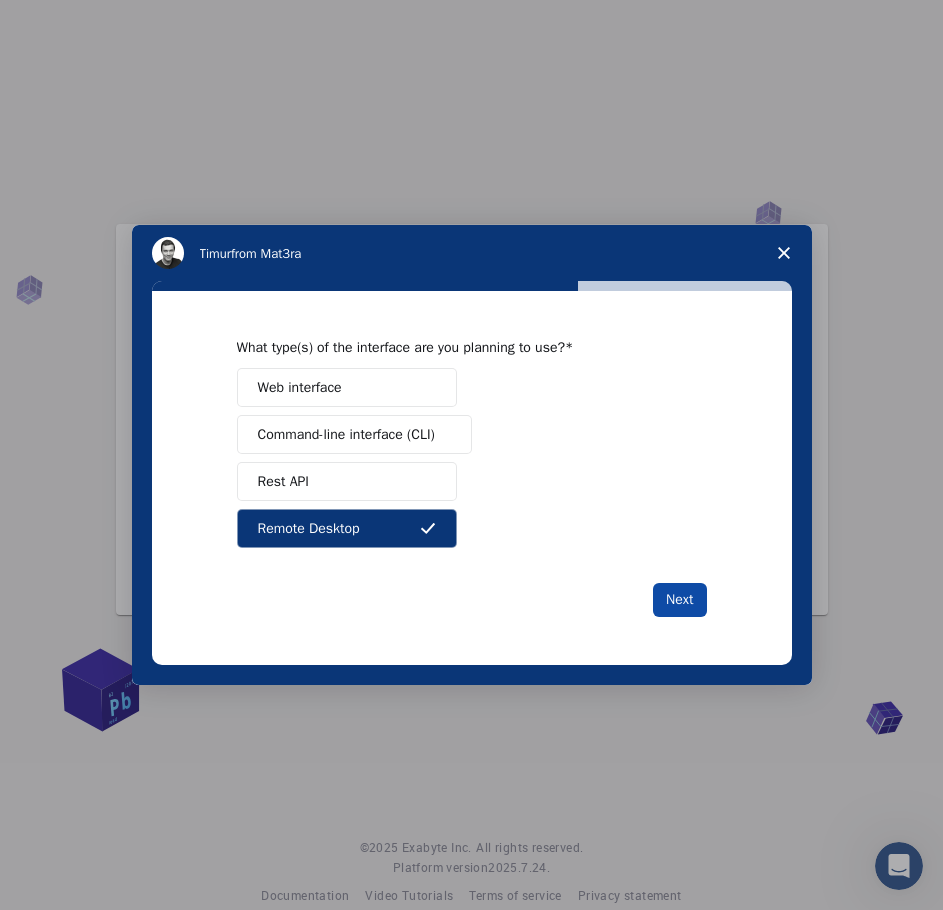 click on "Next" at bounding box center (679, 600) 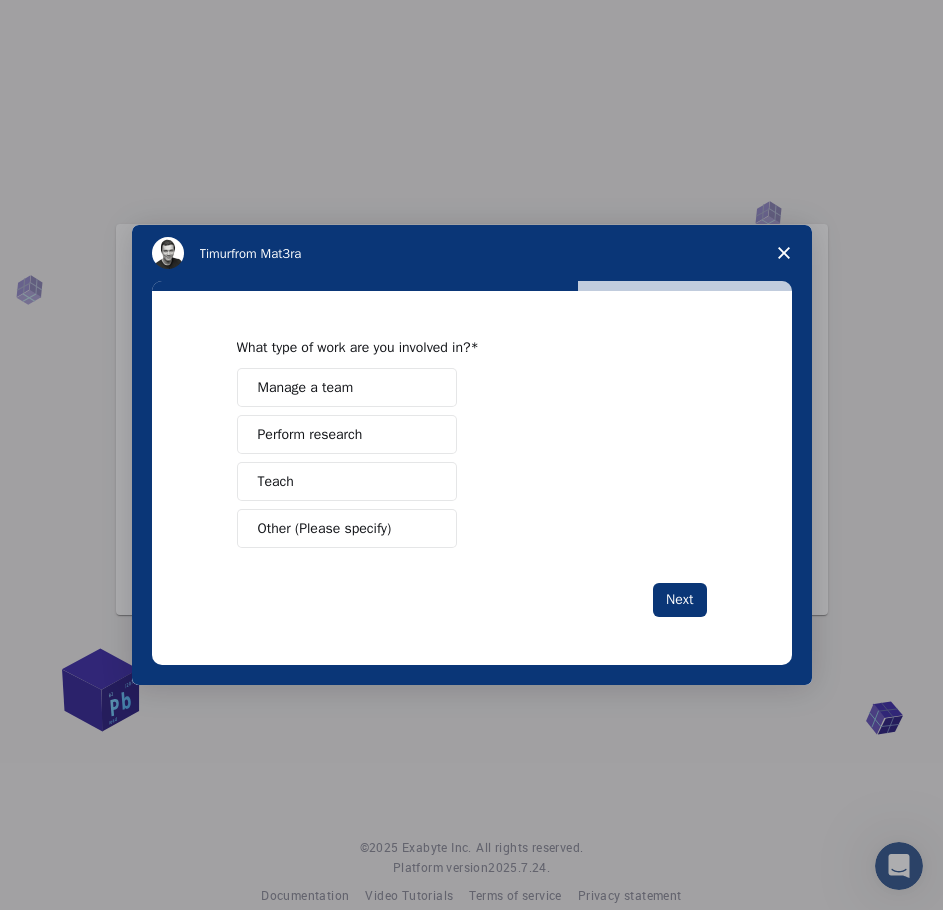 click on "Teach" at bounding box center [347, 481] 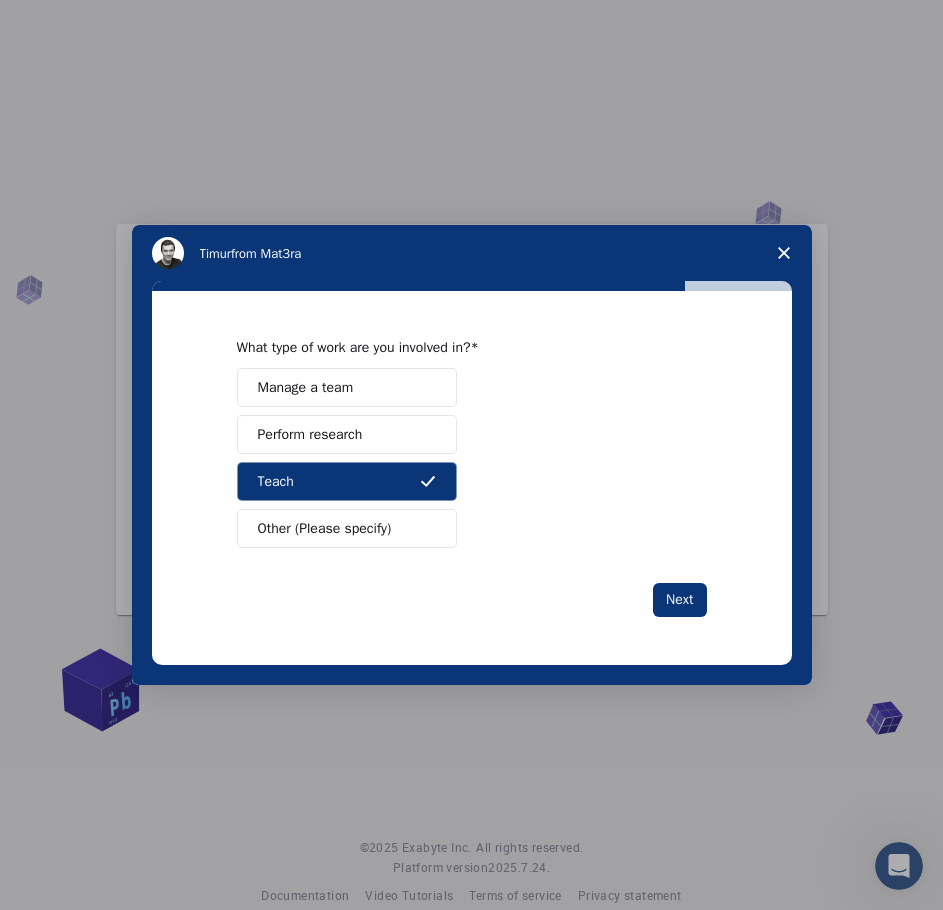 click on "Other (Please specify)" at bounding box center [325, 528] 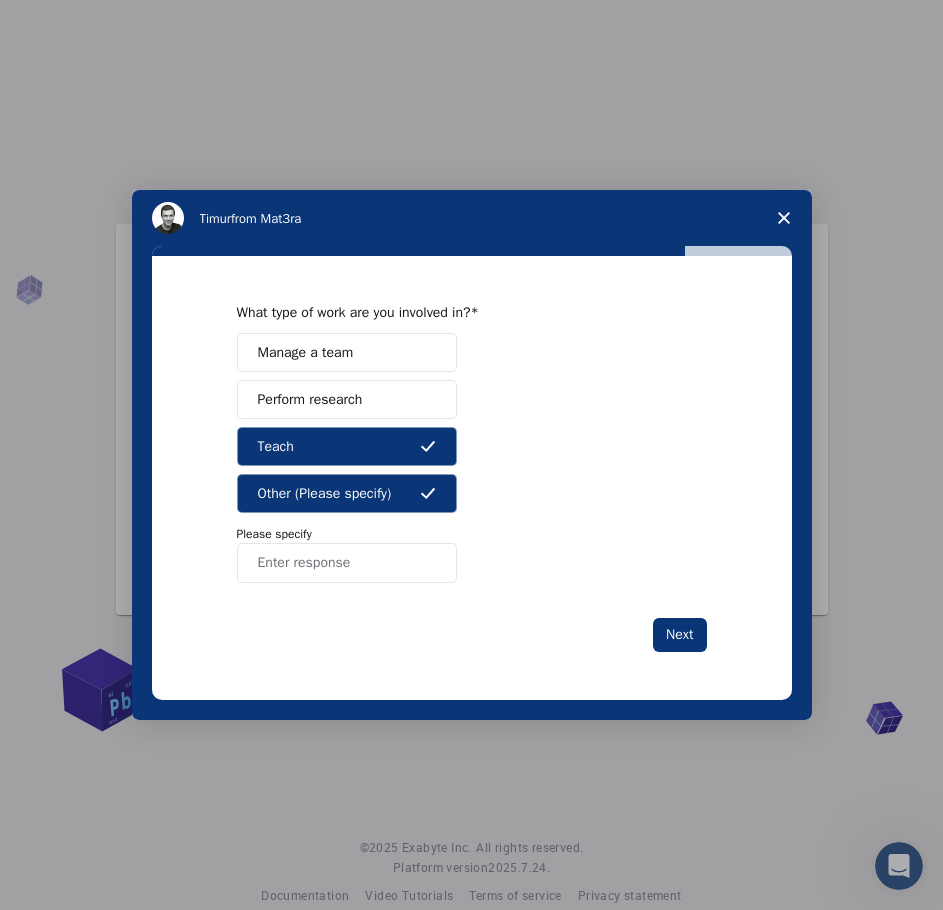 click on "Manage a team" at bounding box center [306, 352] 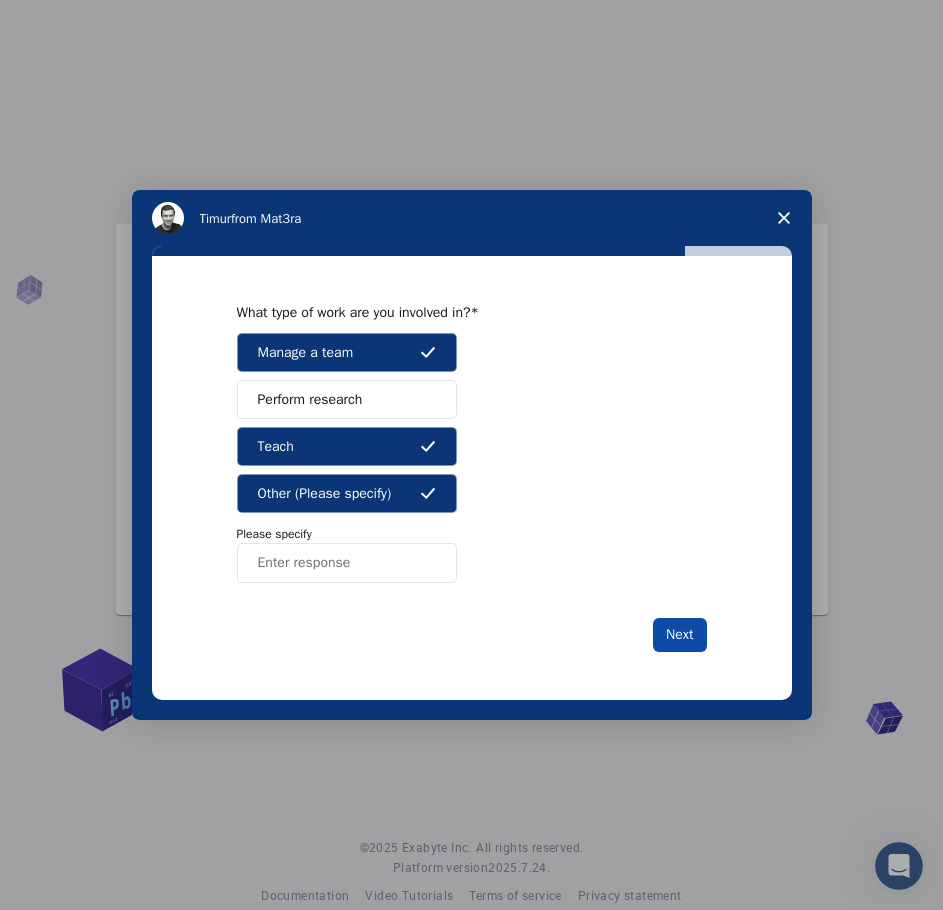 drag, startPoint x: 697, startPoint y: 631, endPoint x: 673, endPoint y: 629, distance: 24.083189 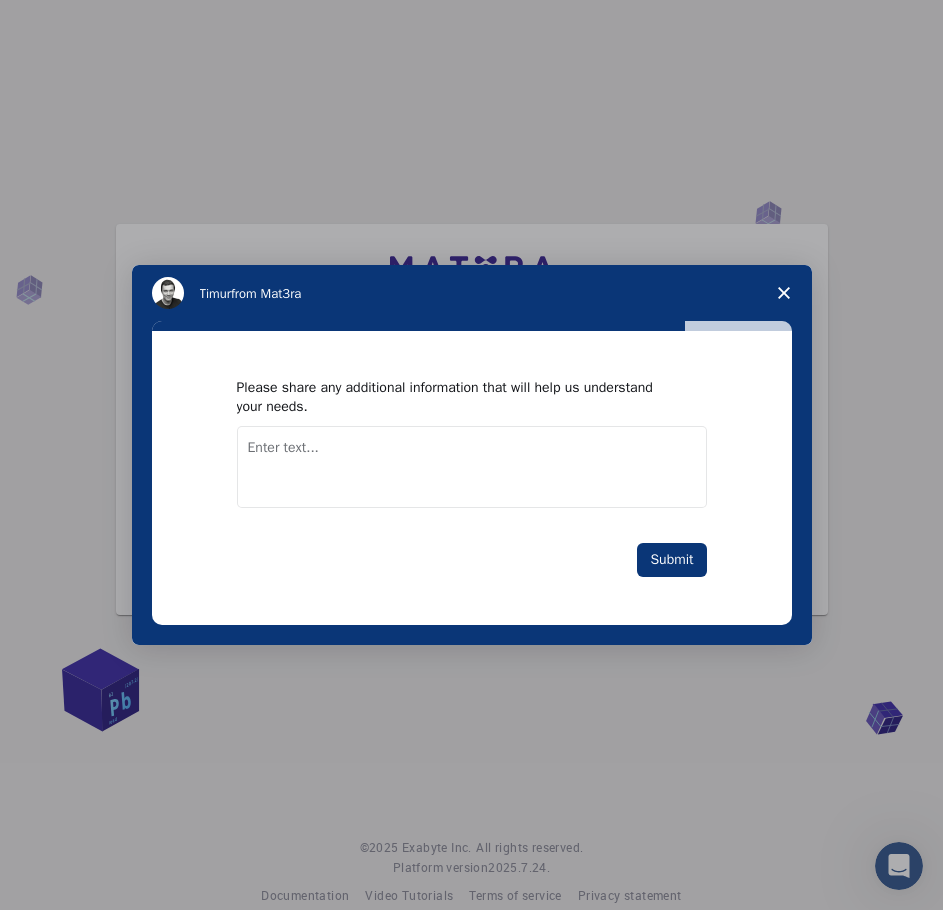 click at bounding box center [472, 467] 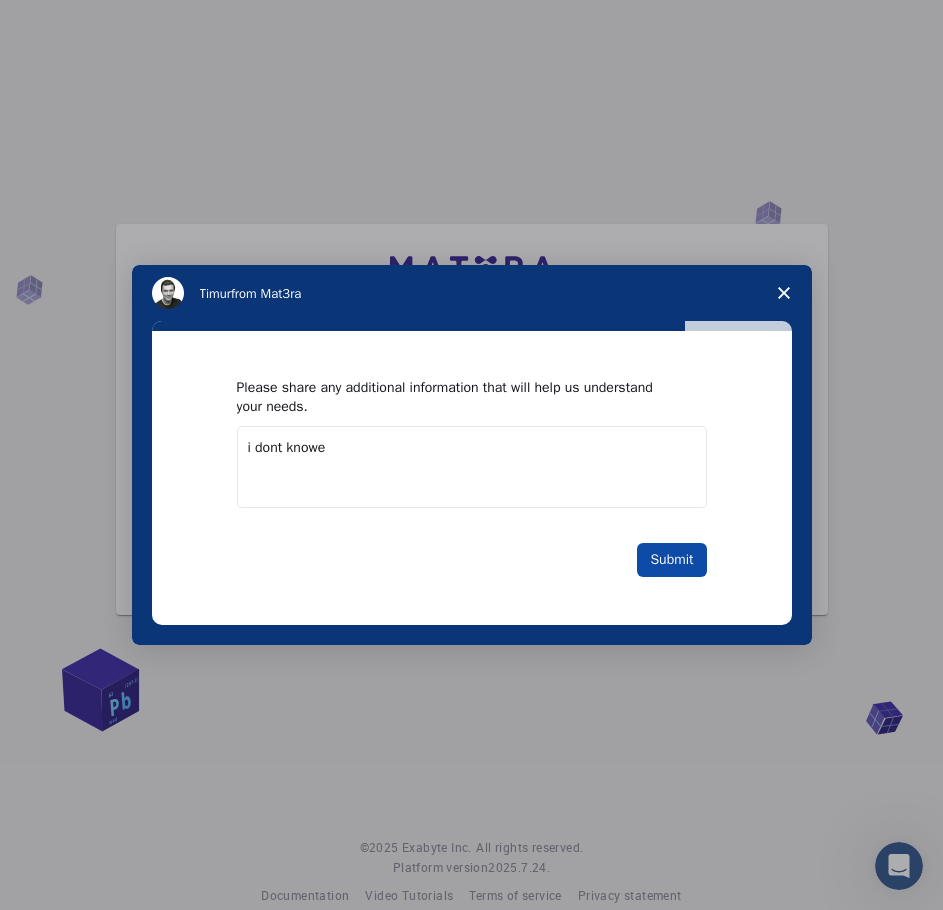 type on "i dont knowe" 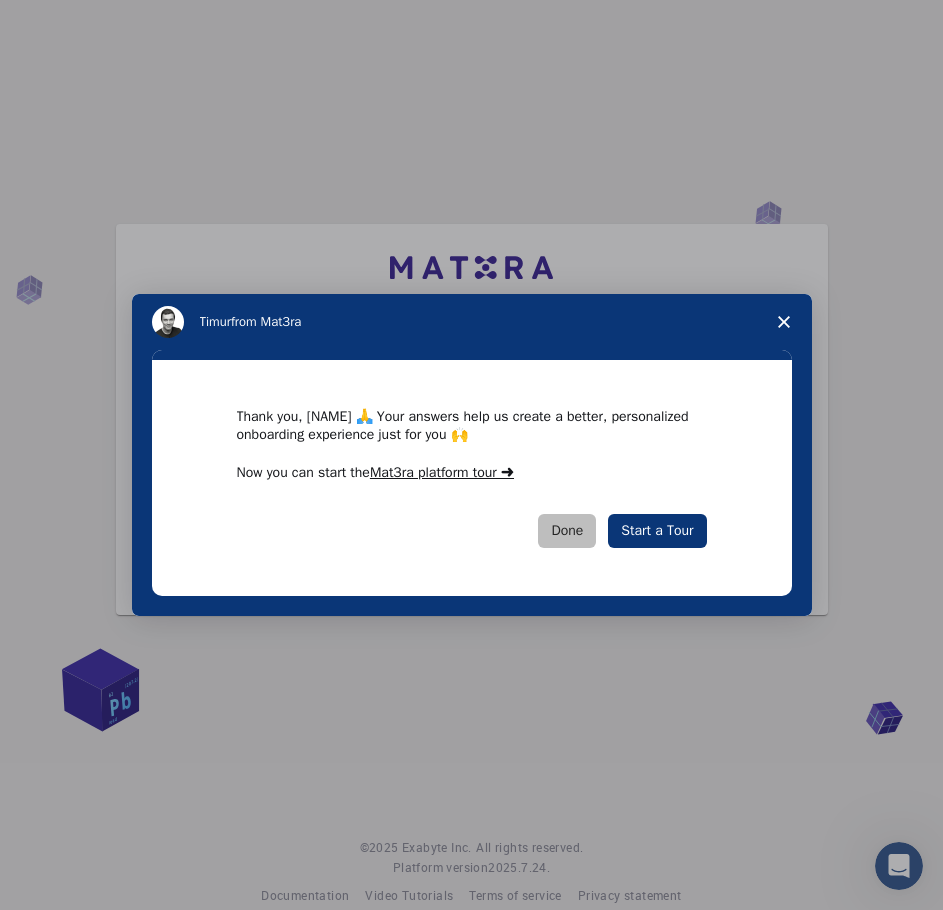 click on "Done" at bounding box center [567, 531] 